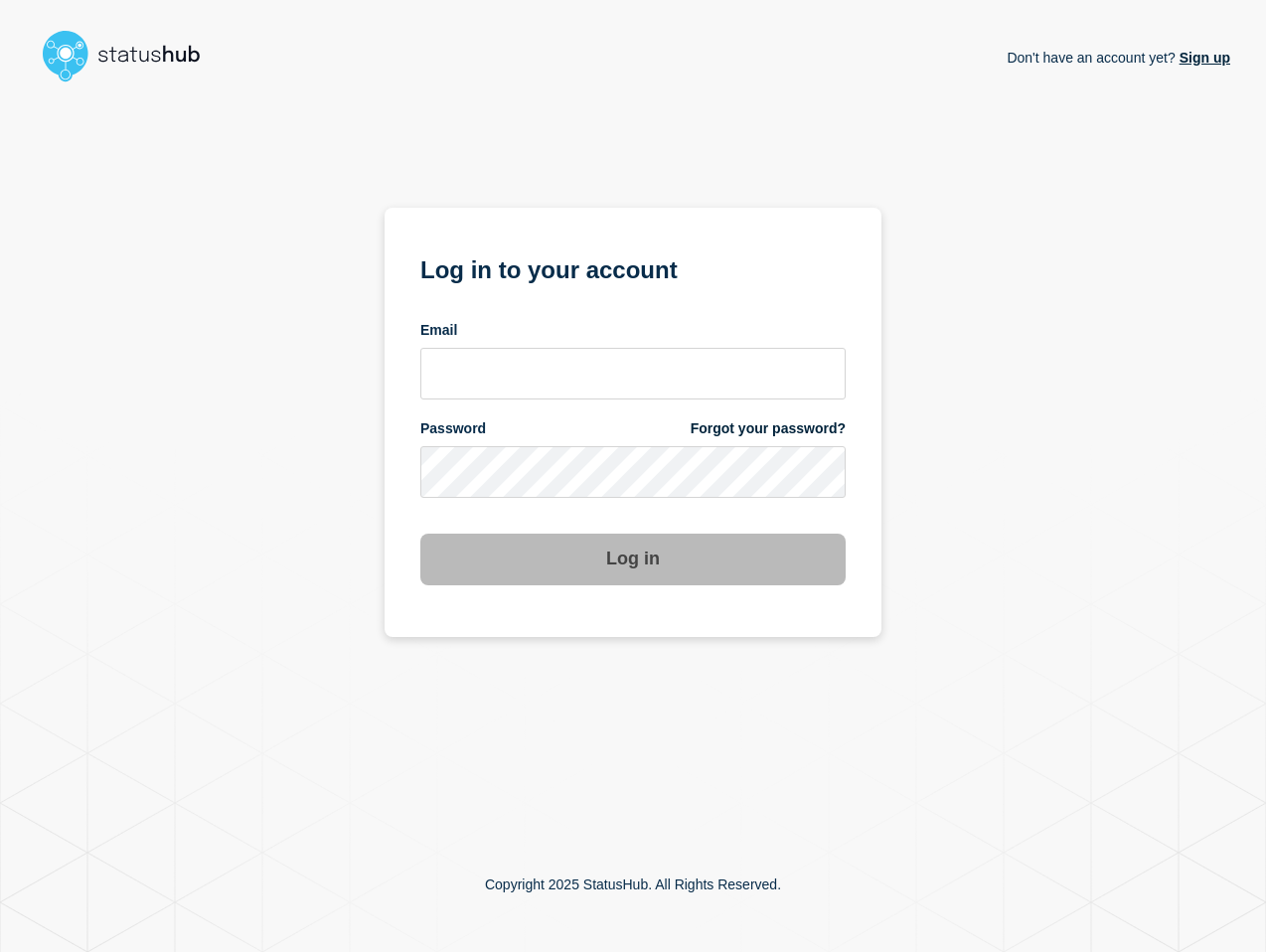 scroll, scrollTop: 0, scrollLeft: 0, axis: both 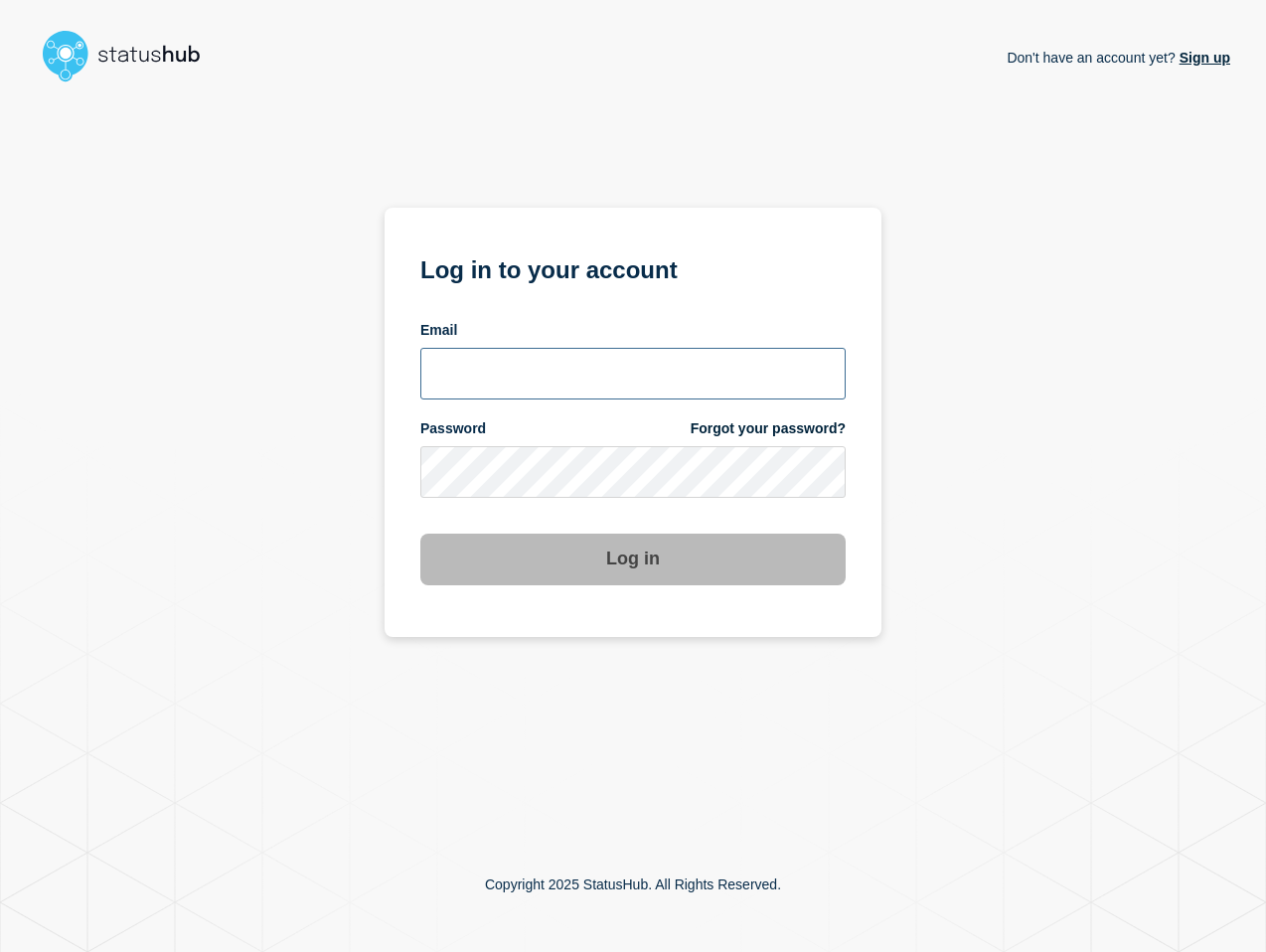 type on "[PERSON_NAME][EMAIL_ADDRESS][PERSON_NAME][DOMAIN_NAME]" 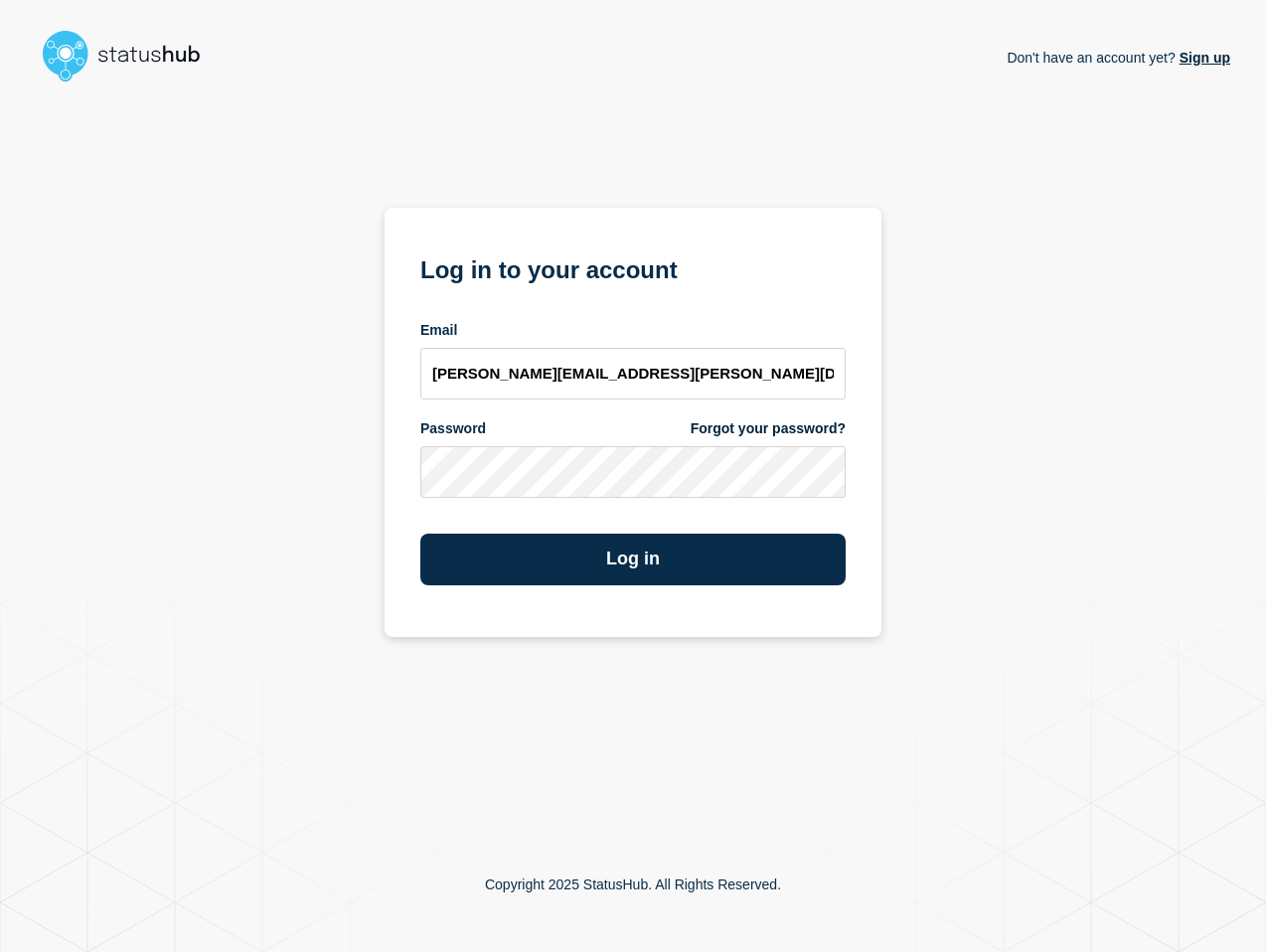 click on "Log in" at bounding box center [633, 552] 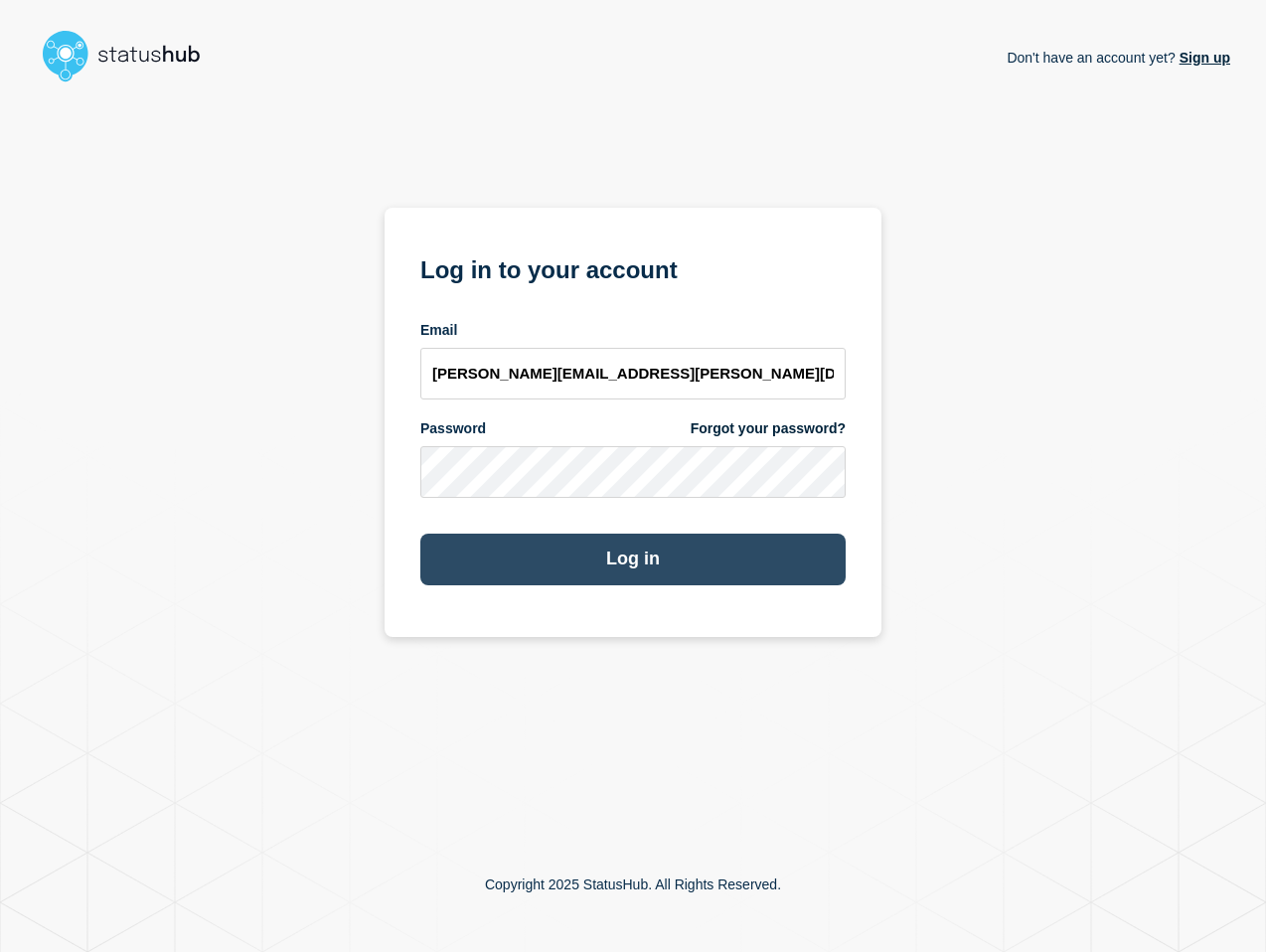 click on "Log in" at bounding box center (633, 559) 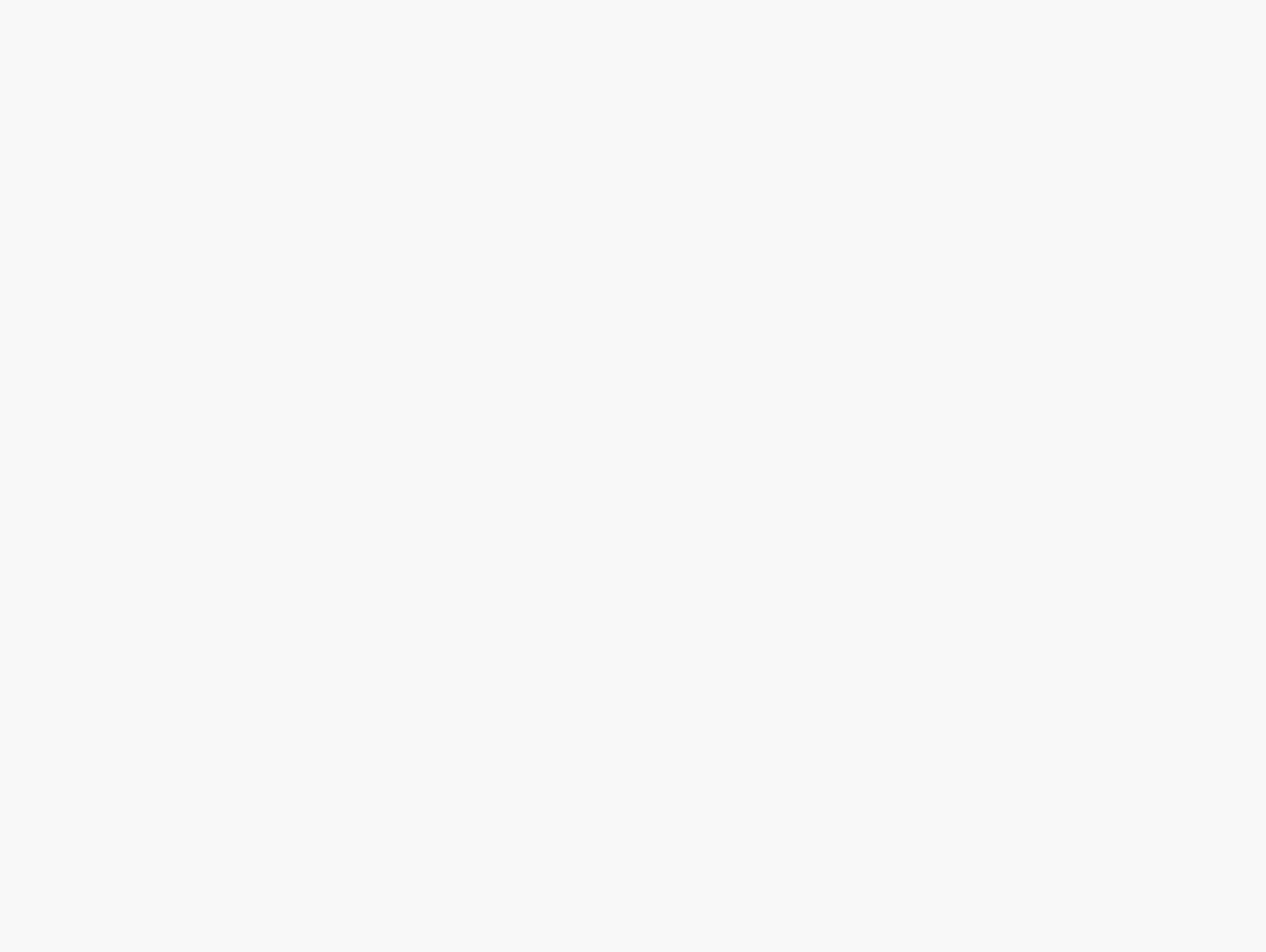 scroll, scrollTop: 0, scrollLeft: 0, axis: both 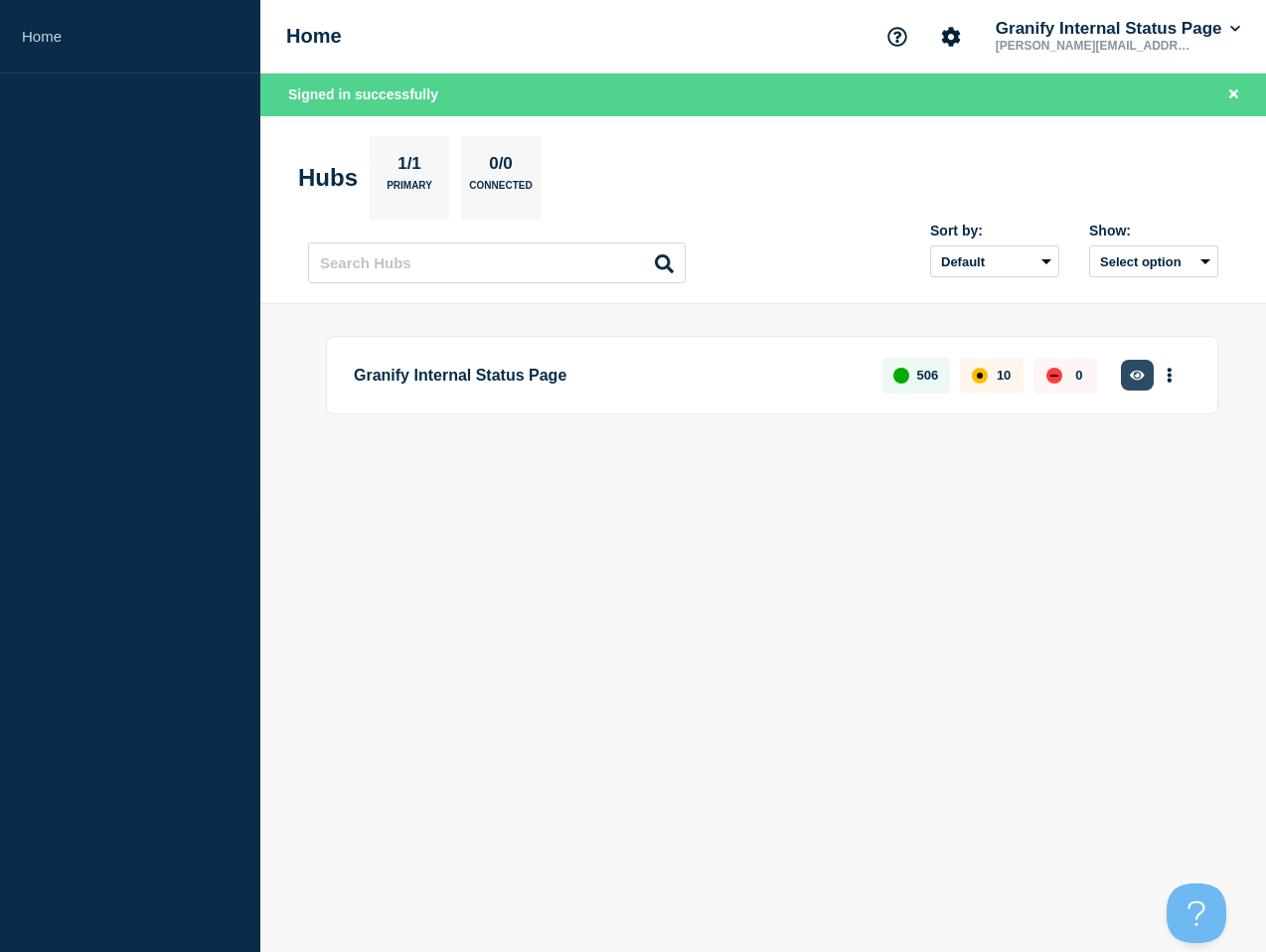 click at bounding box center [1137, 375] 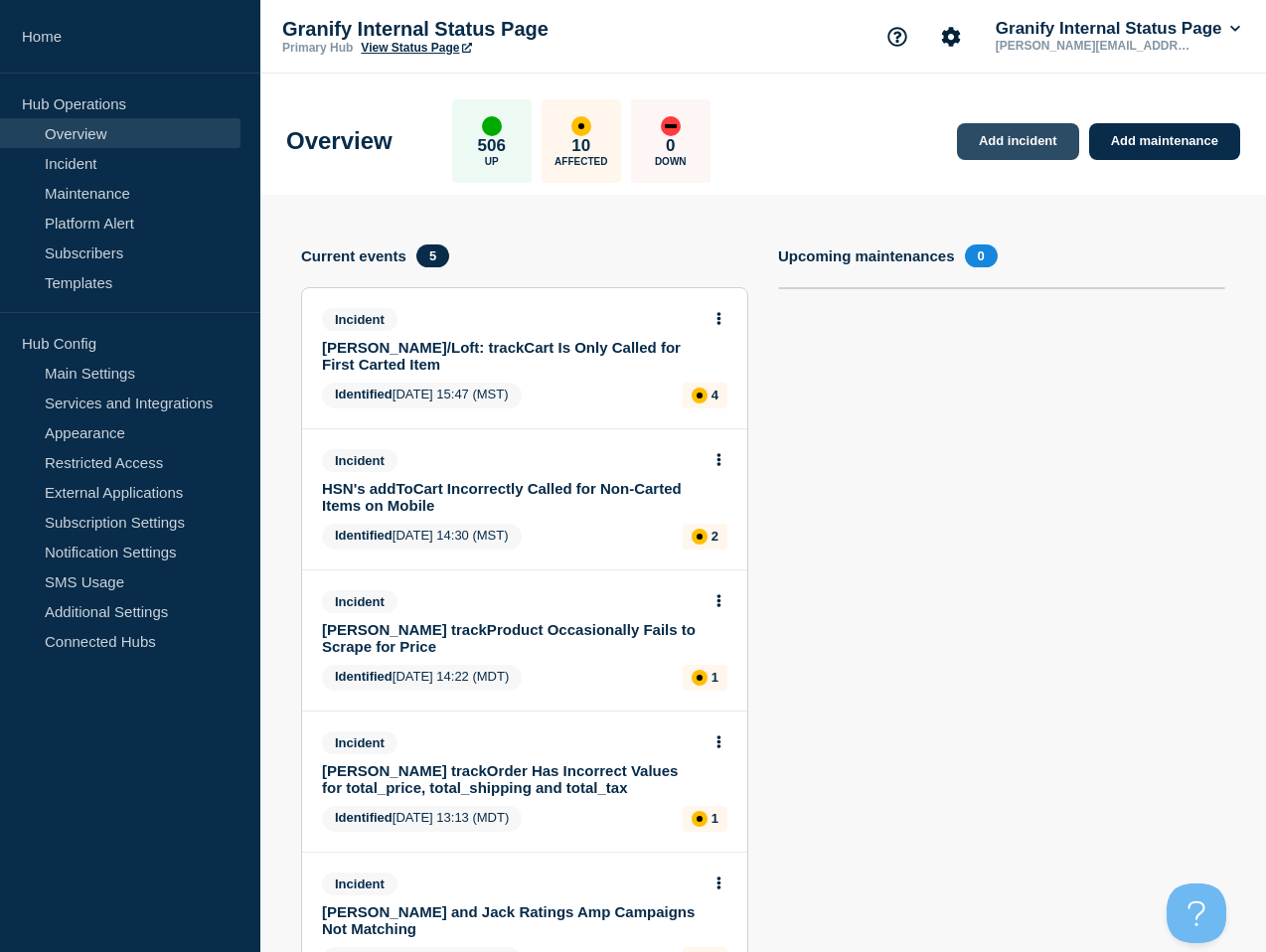 click on "Add incident" at bounding box center (1018, 141) 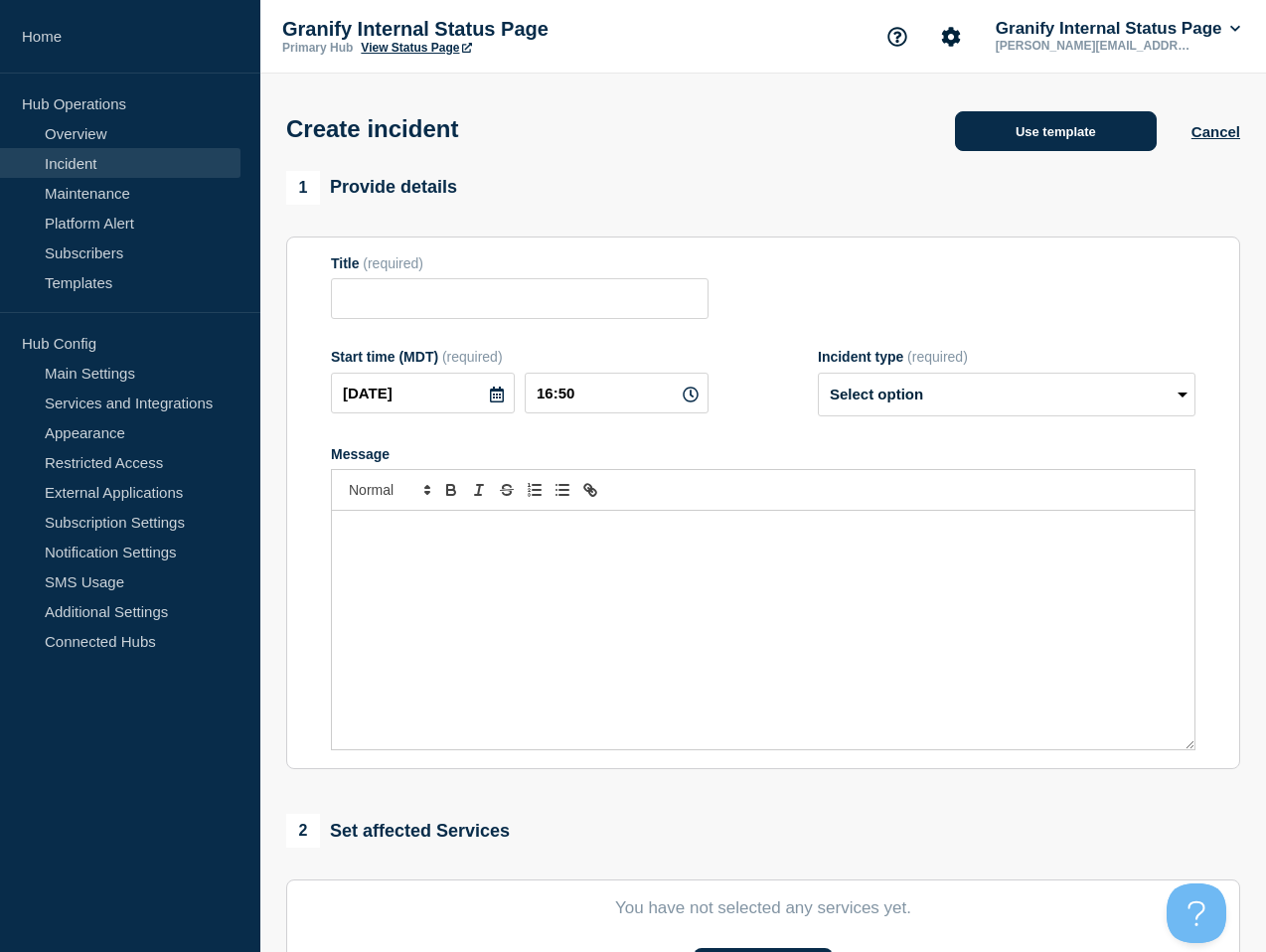 click on "Use template" at bounding box center [1055, 131] 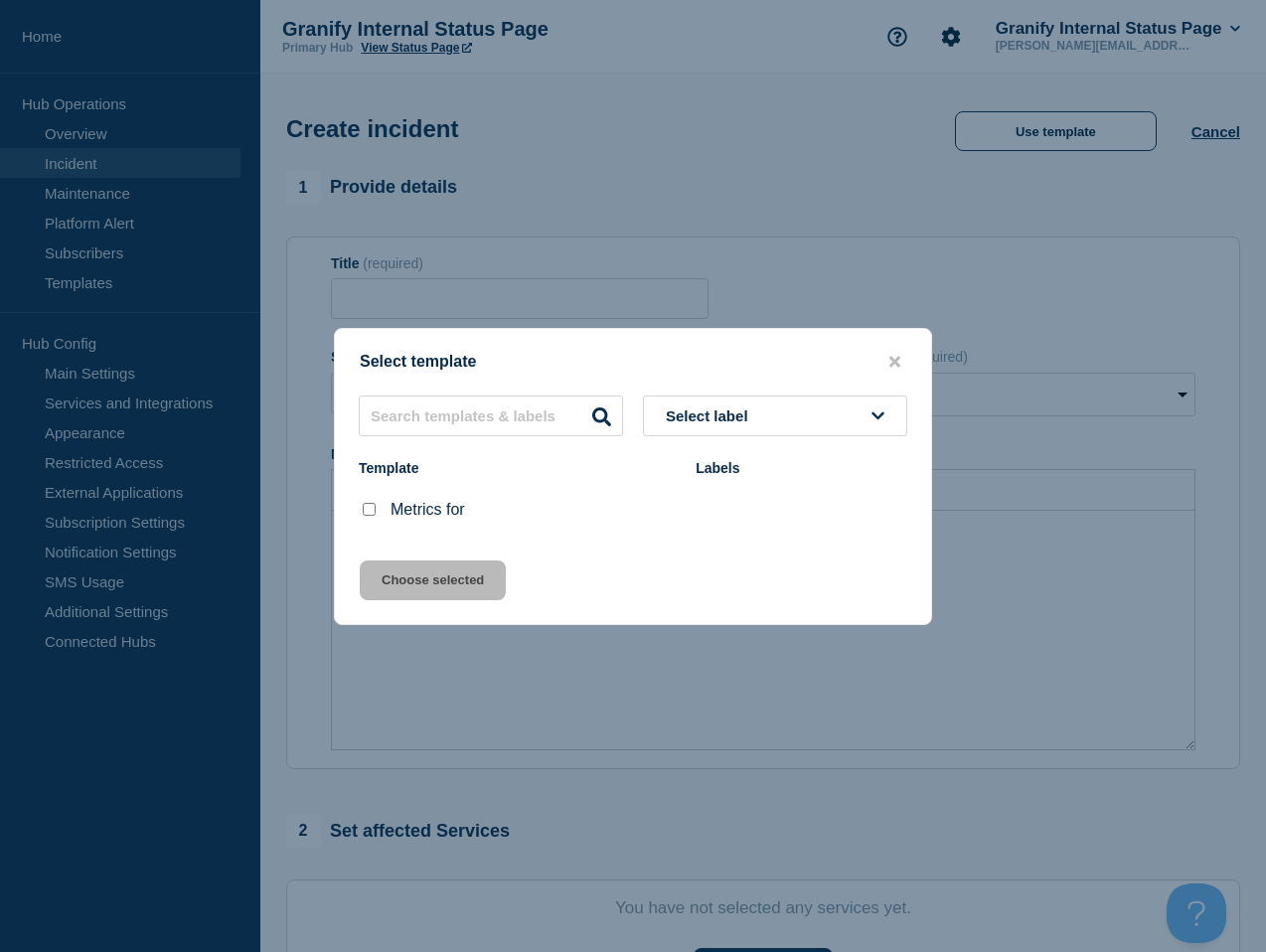 drag, startPoint x: 369, startPoint y: 509, endPoint x: 430, endPoint y: 574, distance: 89.14034 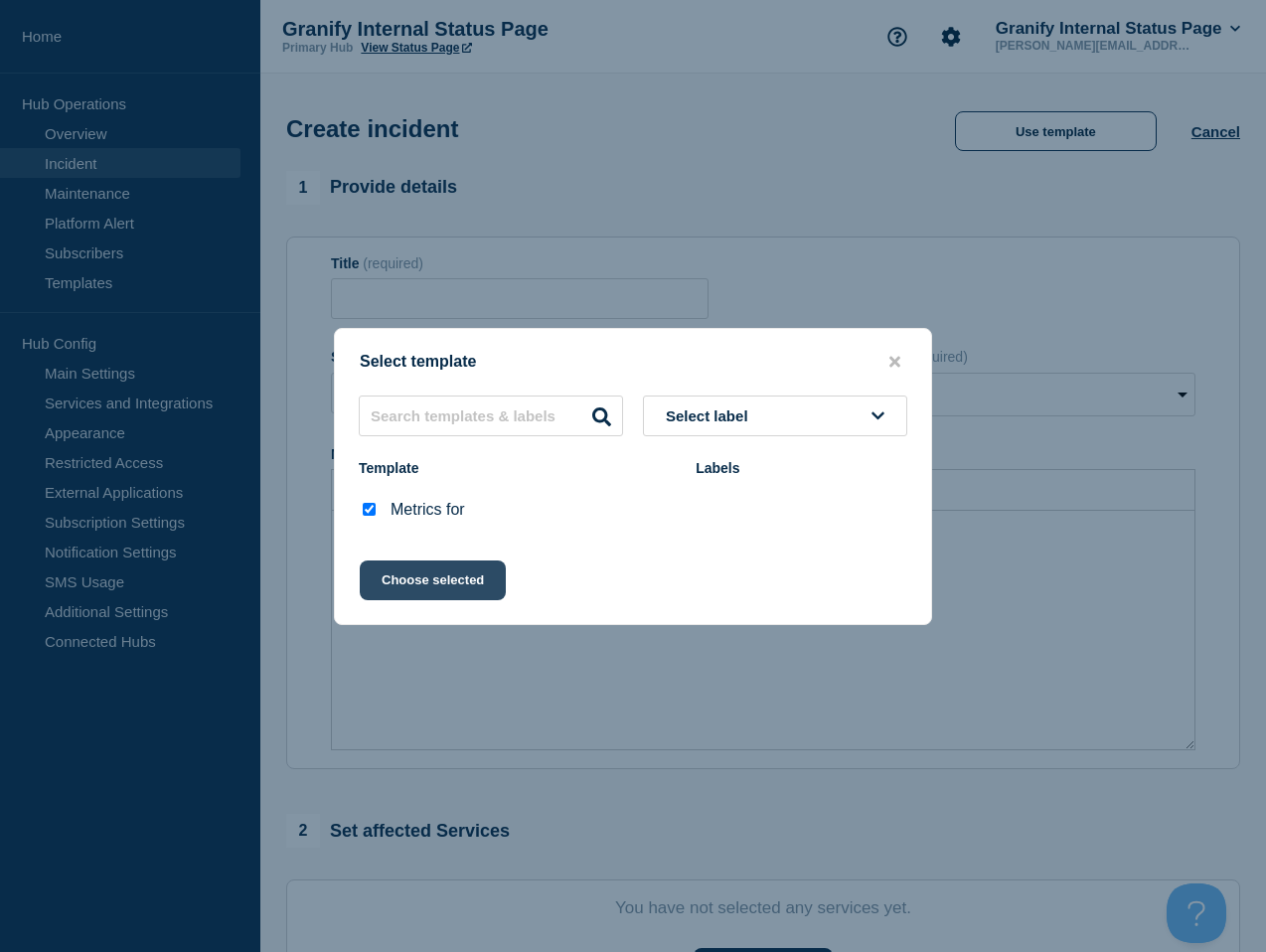 drag, startPoint x: 443, startPoint y: 590, endPoint x: 472, endPoint y: 591, distance: 29.017236 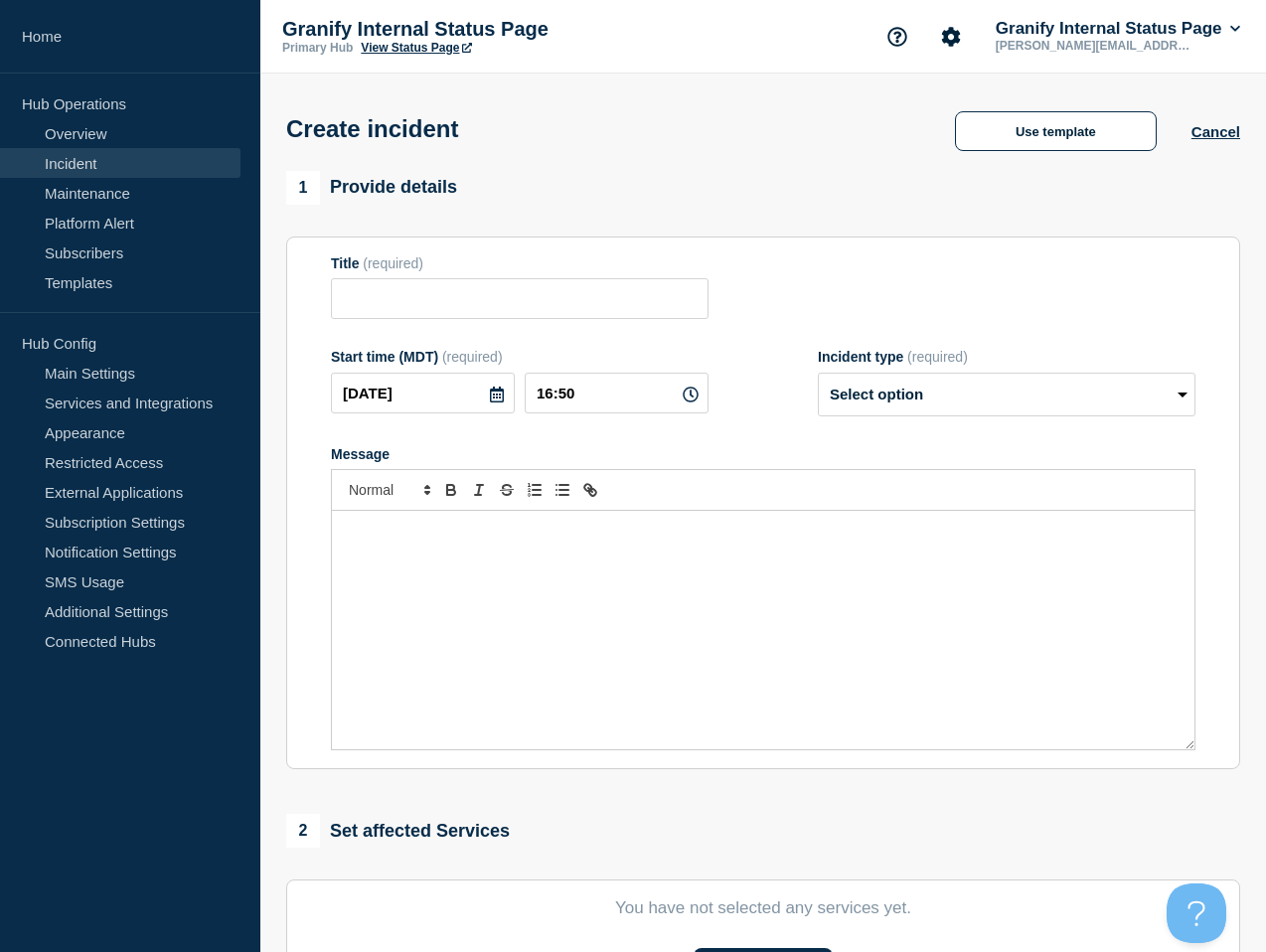 type on "Metrics for" 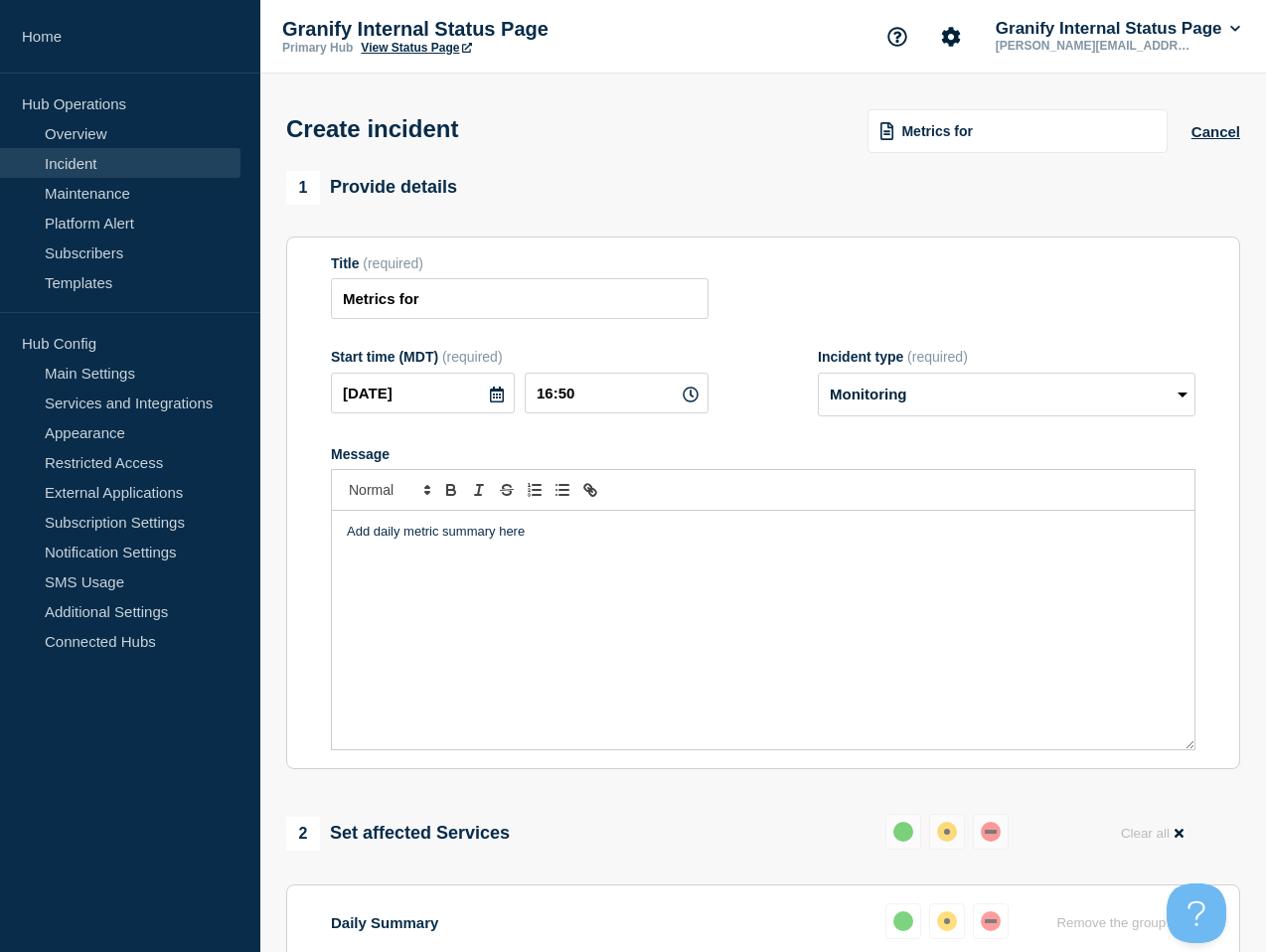 click on "Add daily metric summary here" at bounding box center (763, 630) 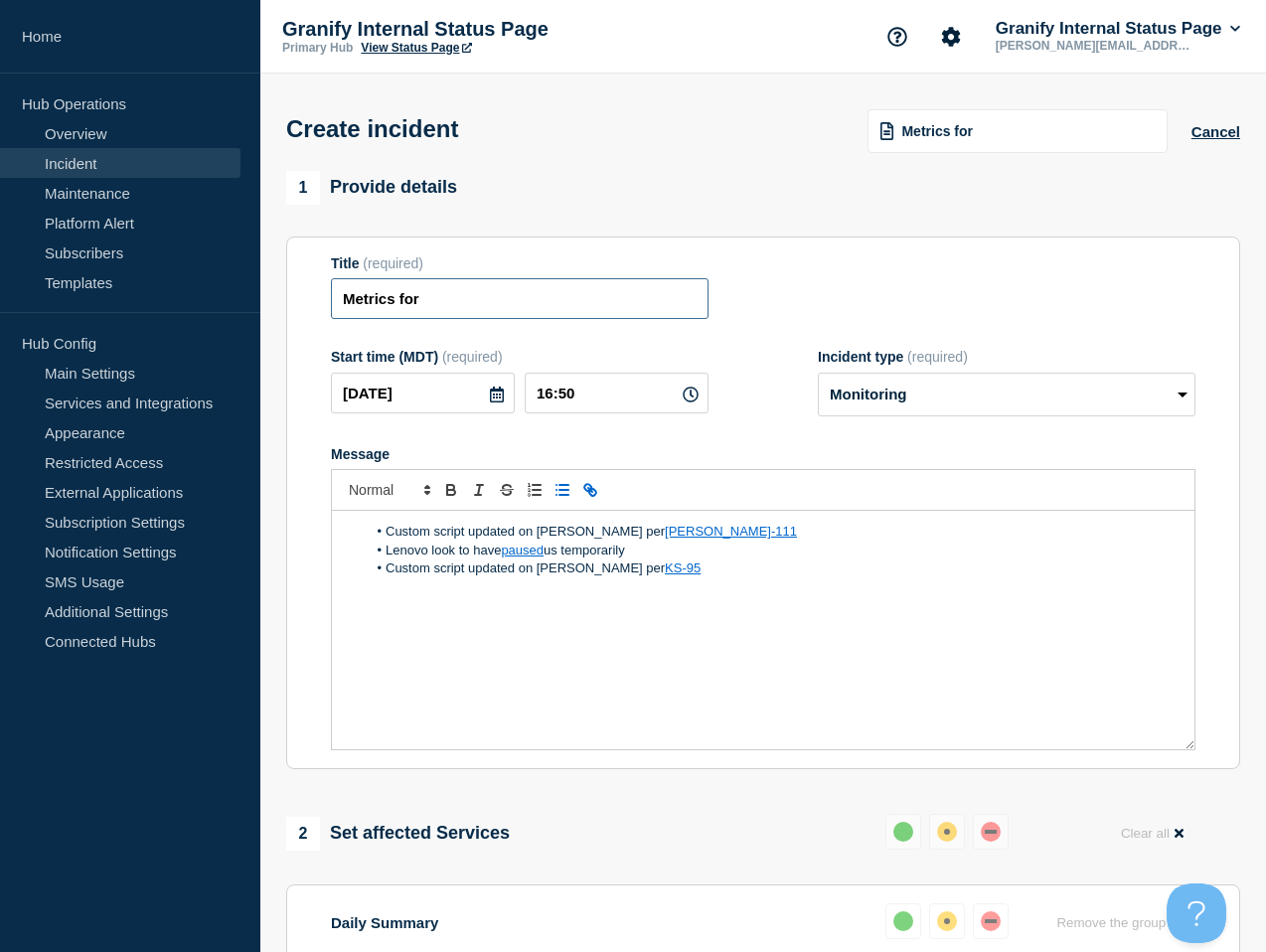 click on "Metrics for" at bounding box center (520, 298) 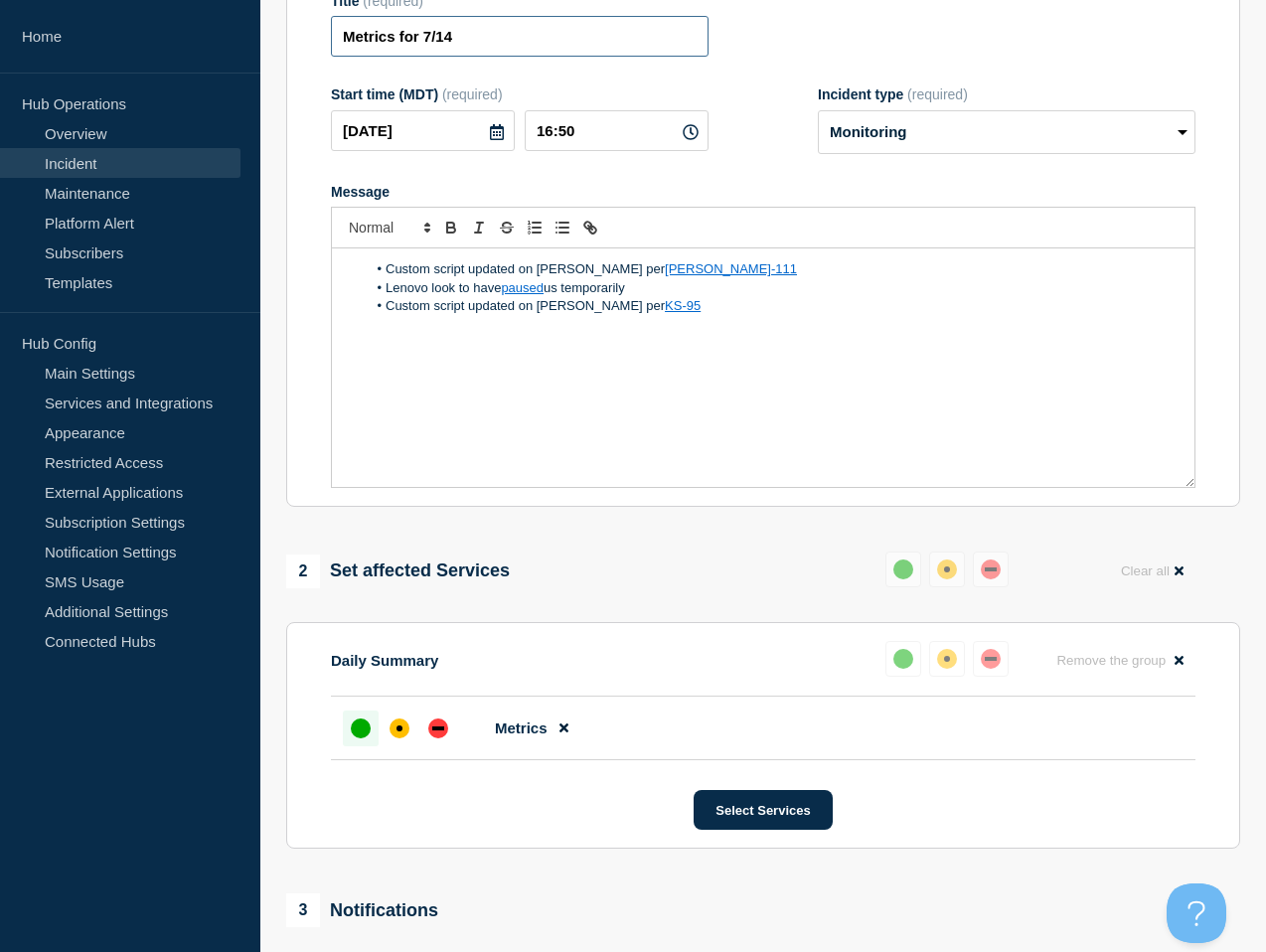 scroll, scrollTop: 567, scrollLeft: 0, axis: vertical 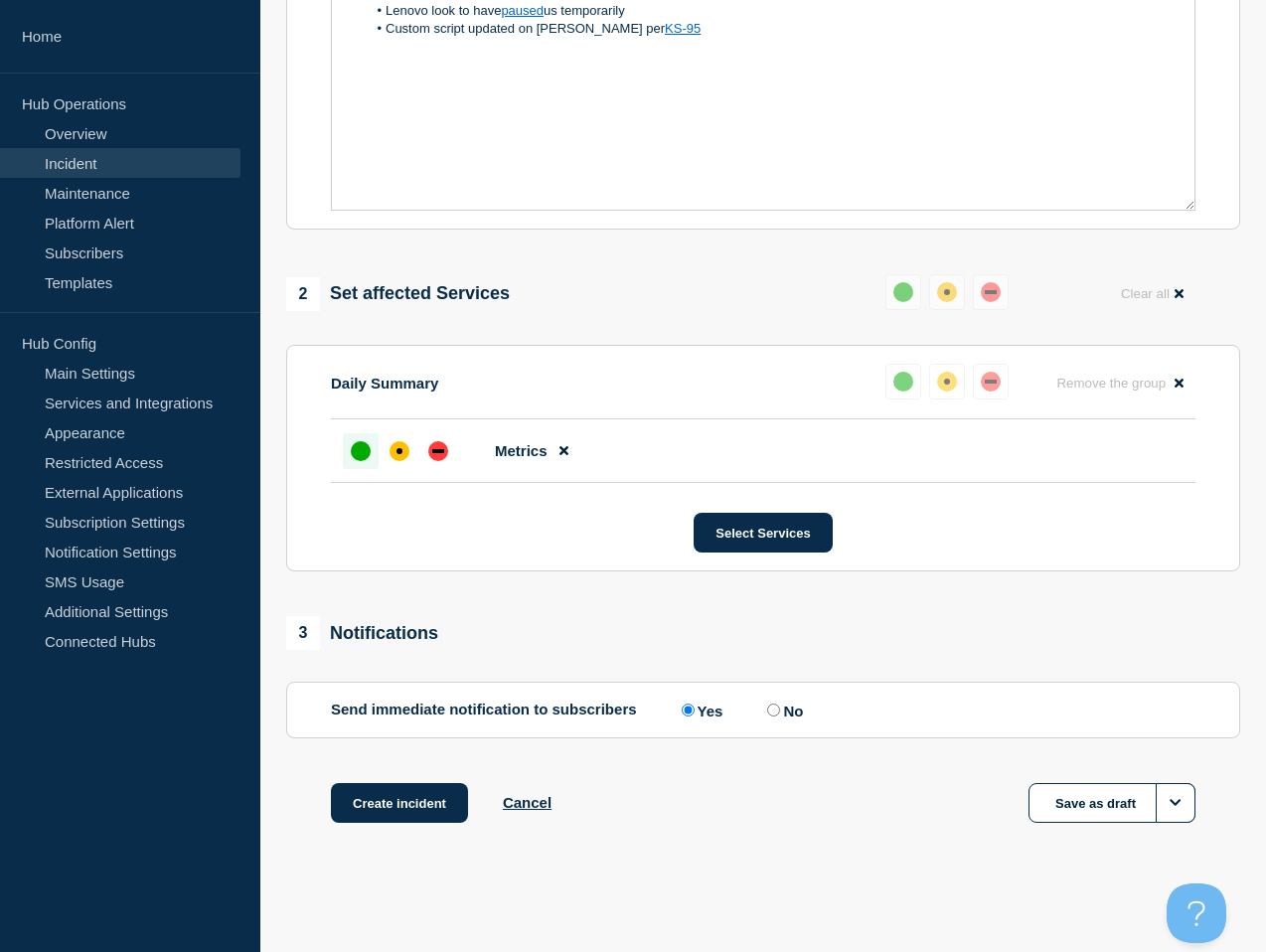 type on "Metrics for 7/14" 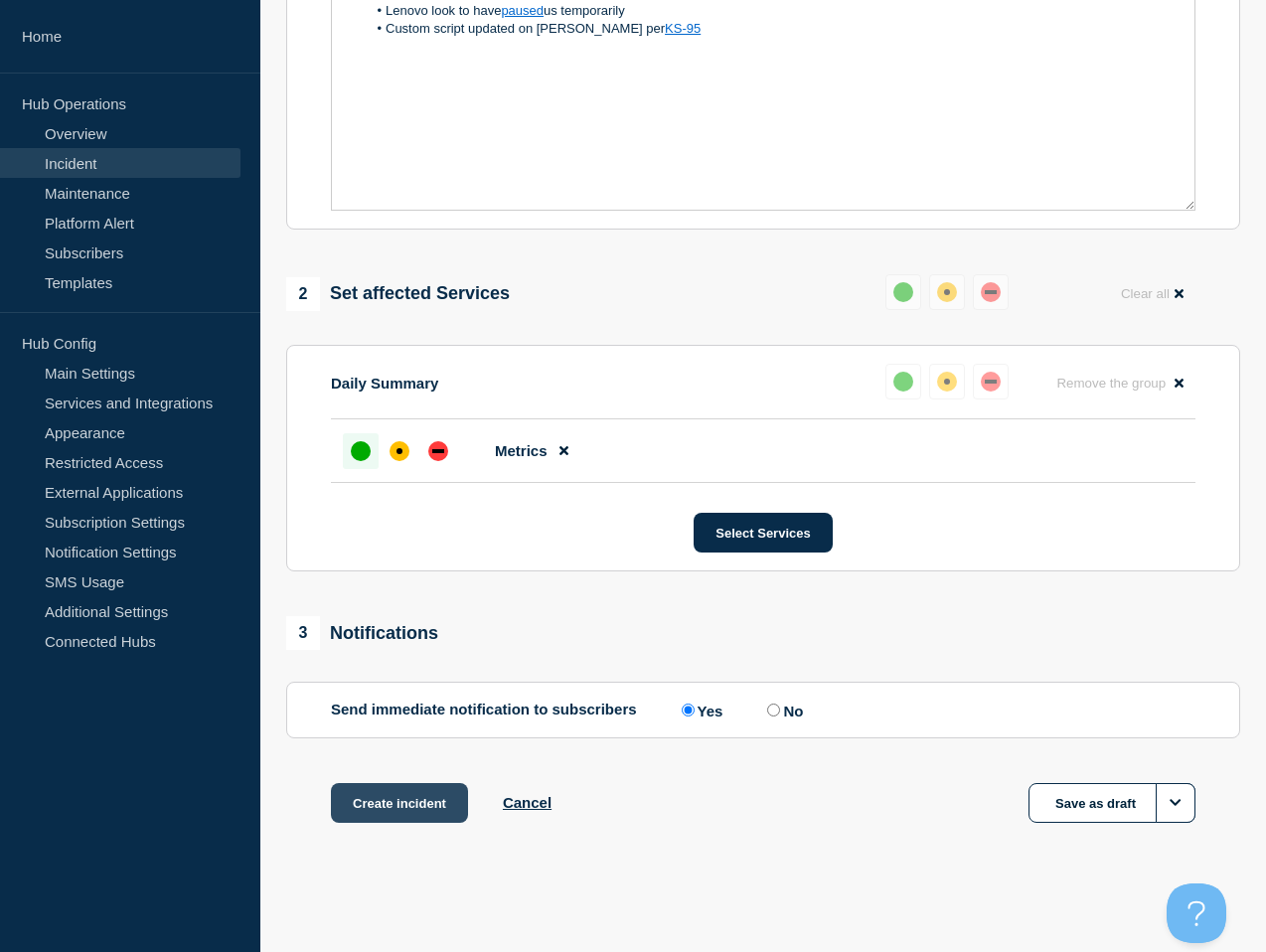 click on "Create incident" at bounding box center [399, 803] 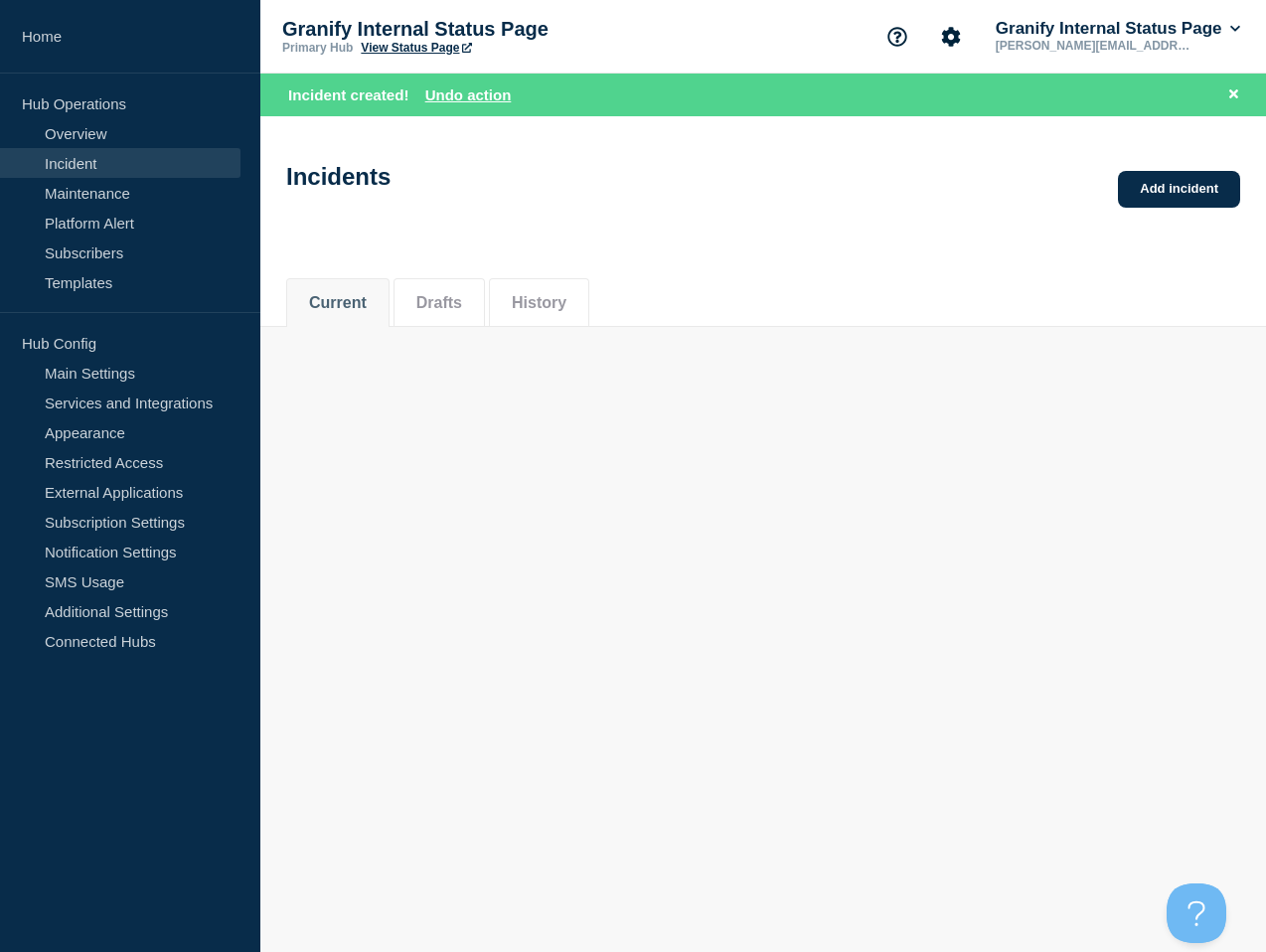 scroll, scrollTop: 0, scrollLeft: 0, axis: both 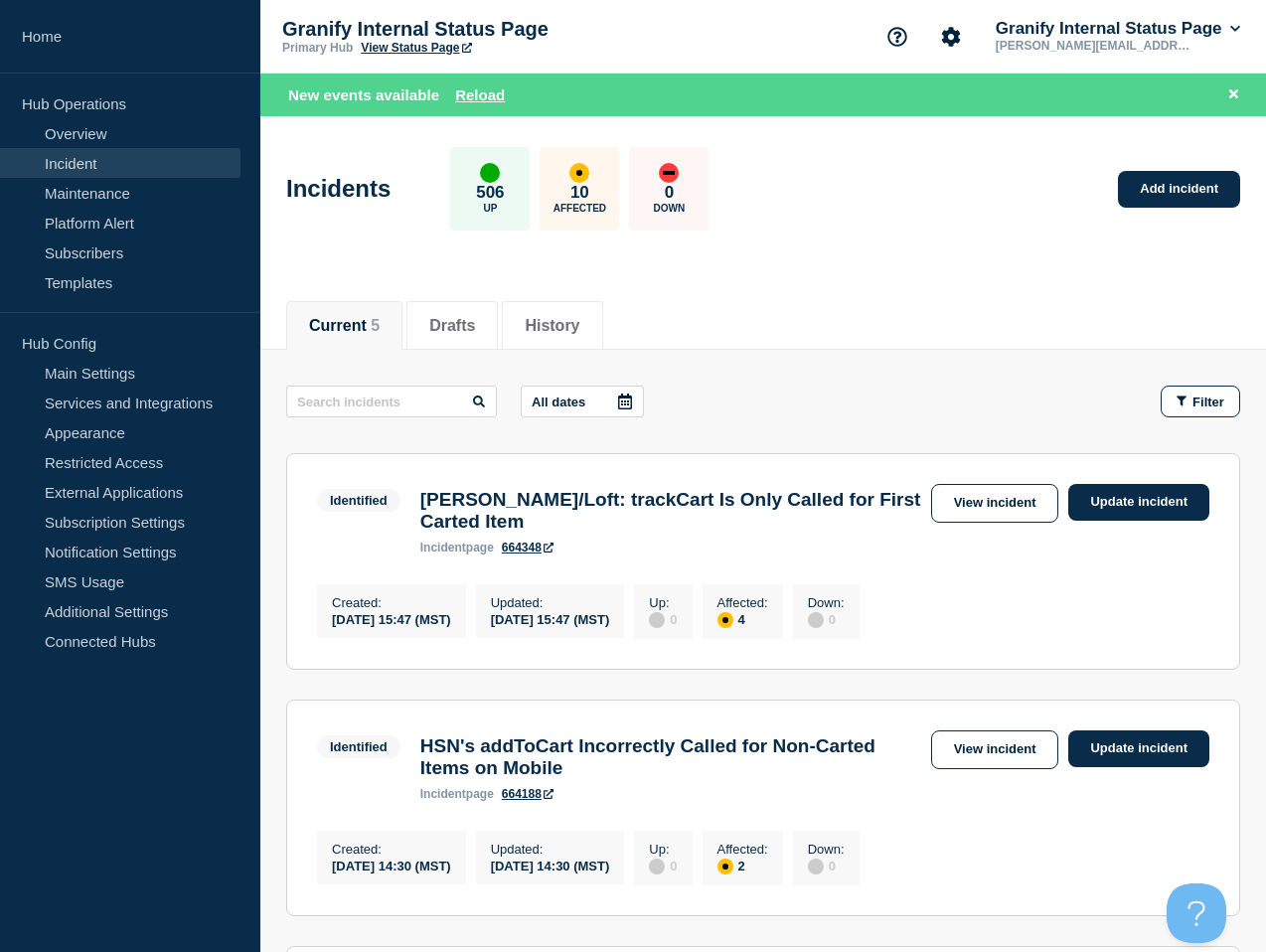 drag, startPoint x: 552, startPoint y: 123, endPoint x: 517, endPoint y: 117, distance: 35.510562 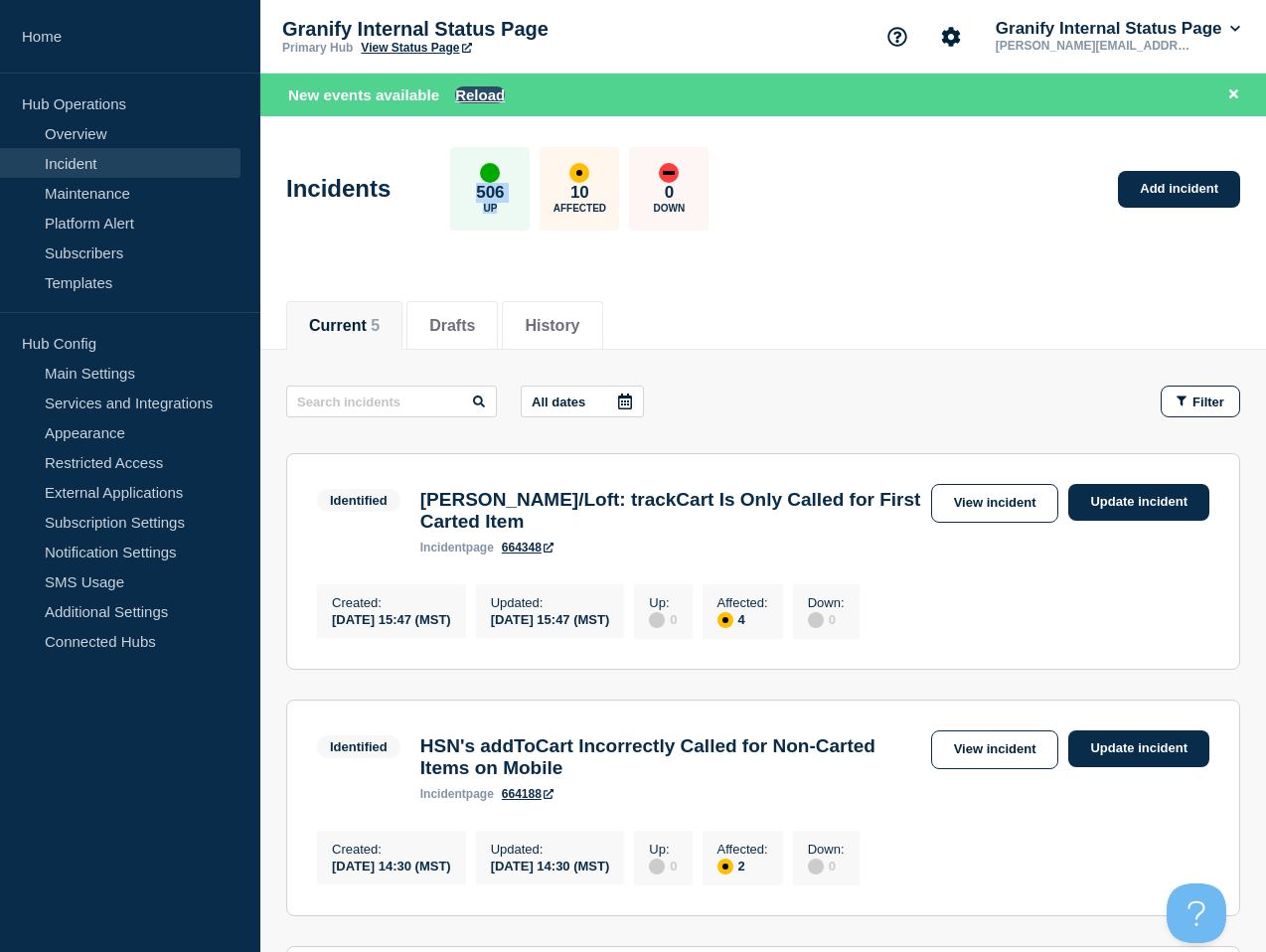 click on "Reload" at bounding box center [480, 94] 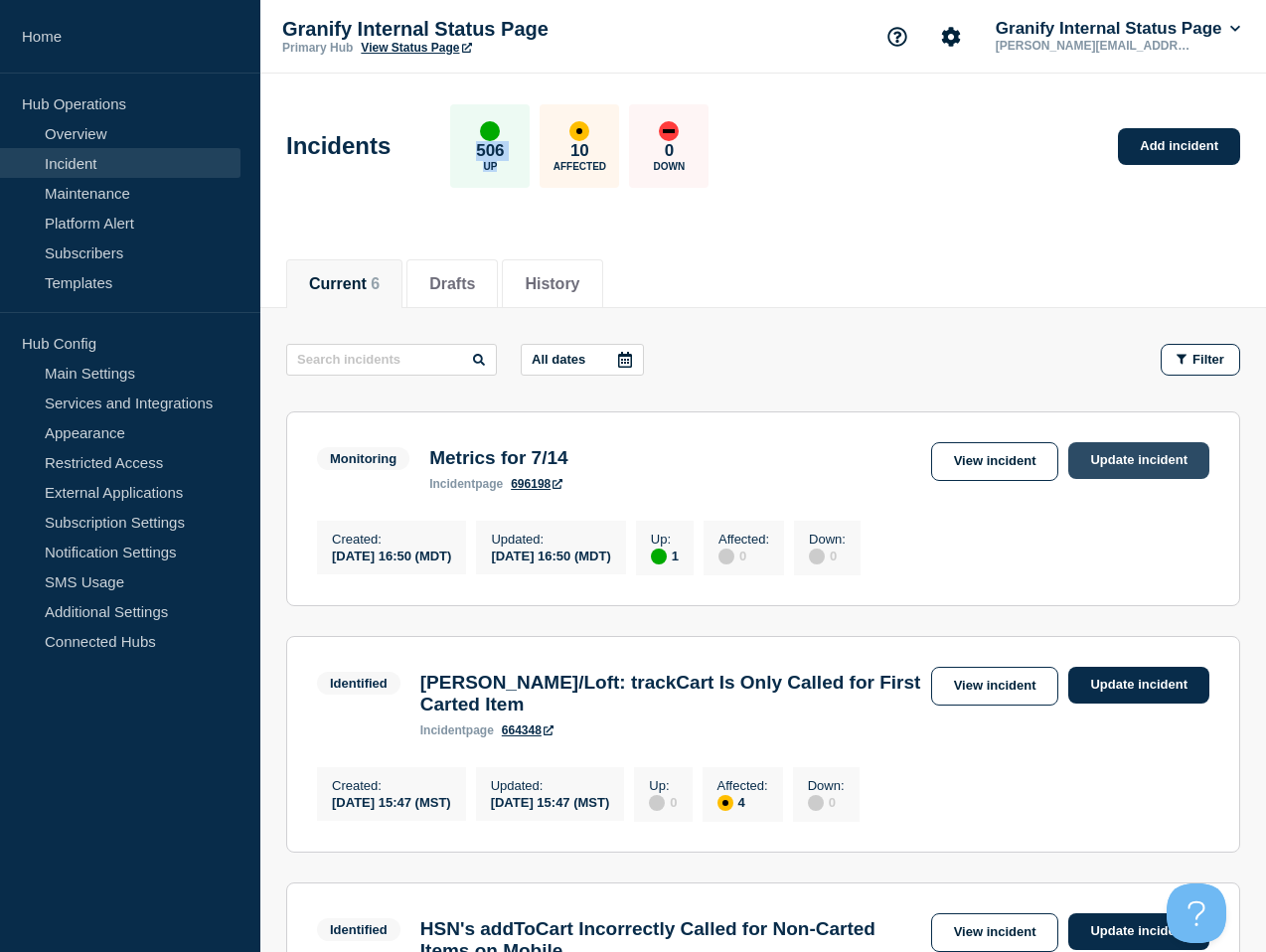 click on "Update incident" at bounding box center (1139, 460) 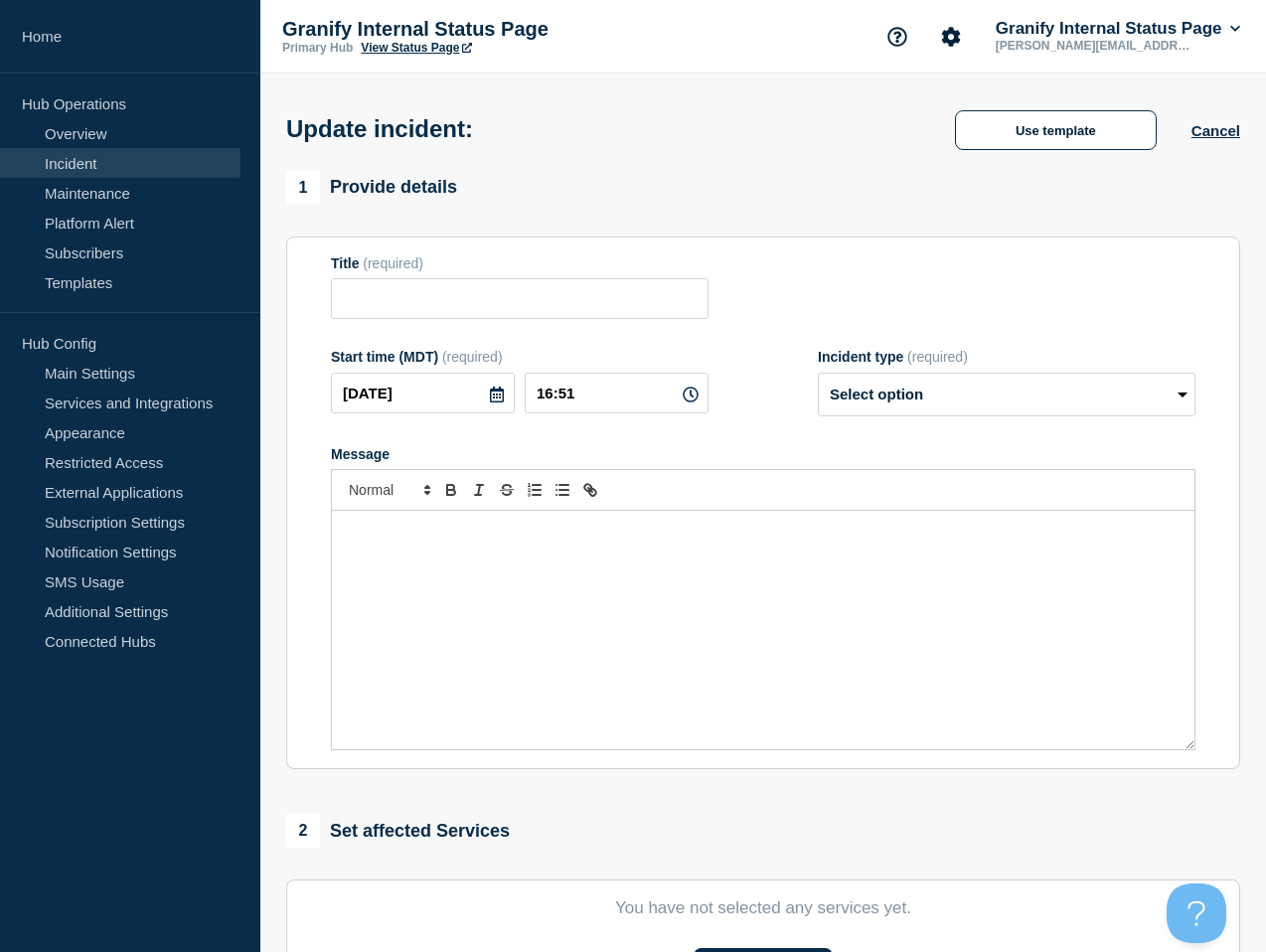 type on "Metrics for 7/14" 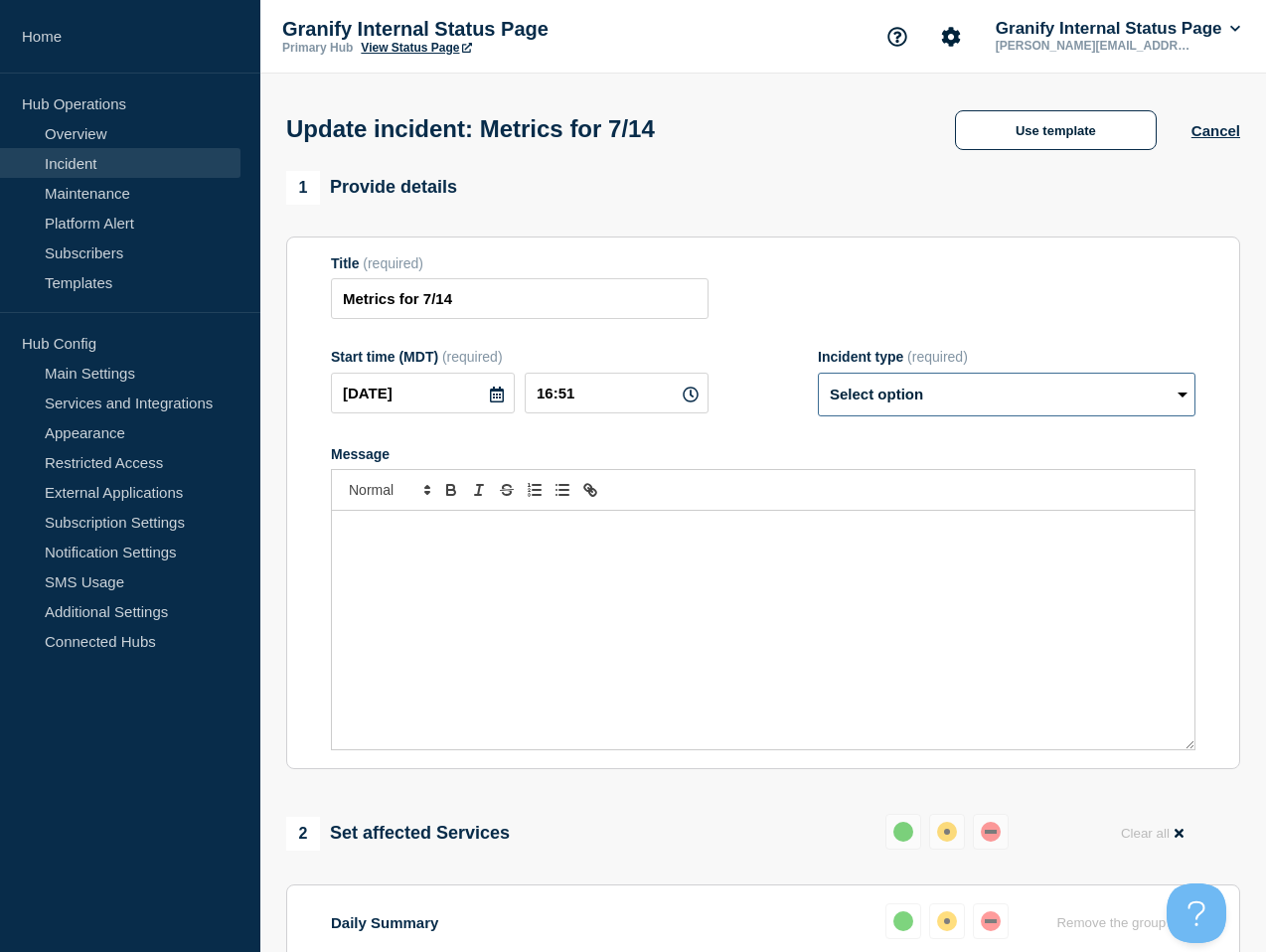 click on "Select option Investigating Identified Monitoring Resolved" at bounding box center [1007, 395] 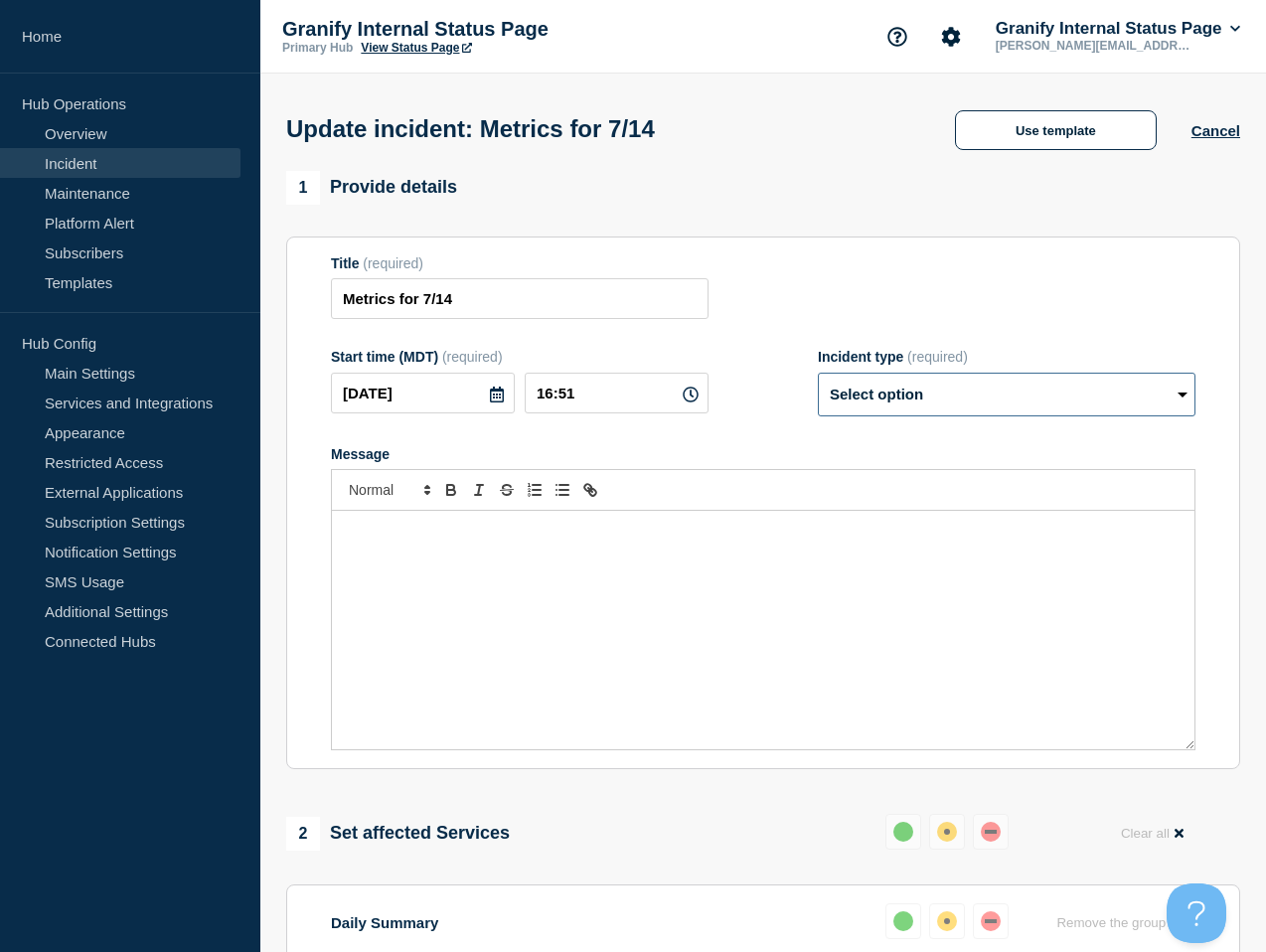 select on "resolved" 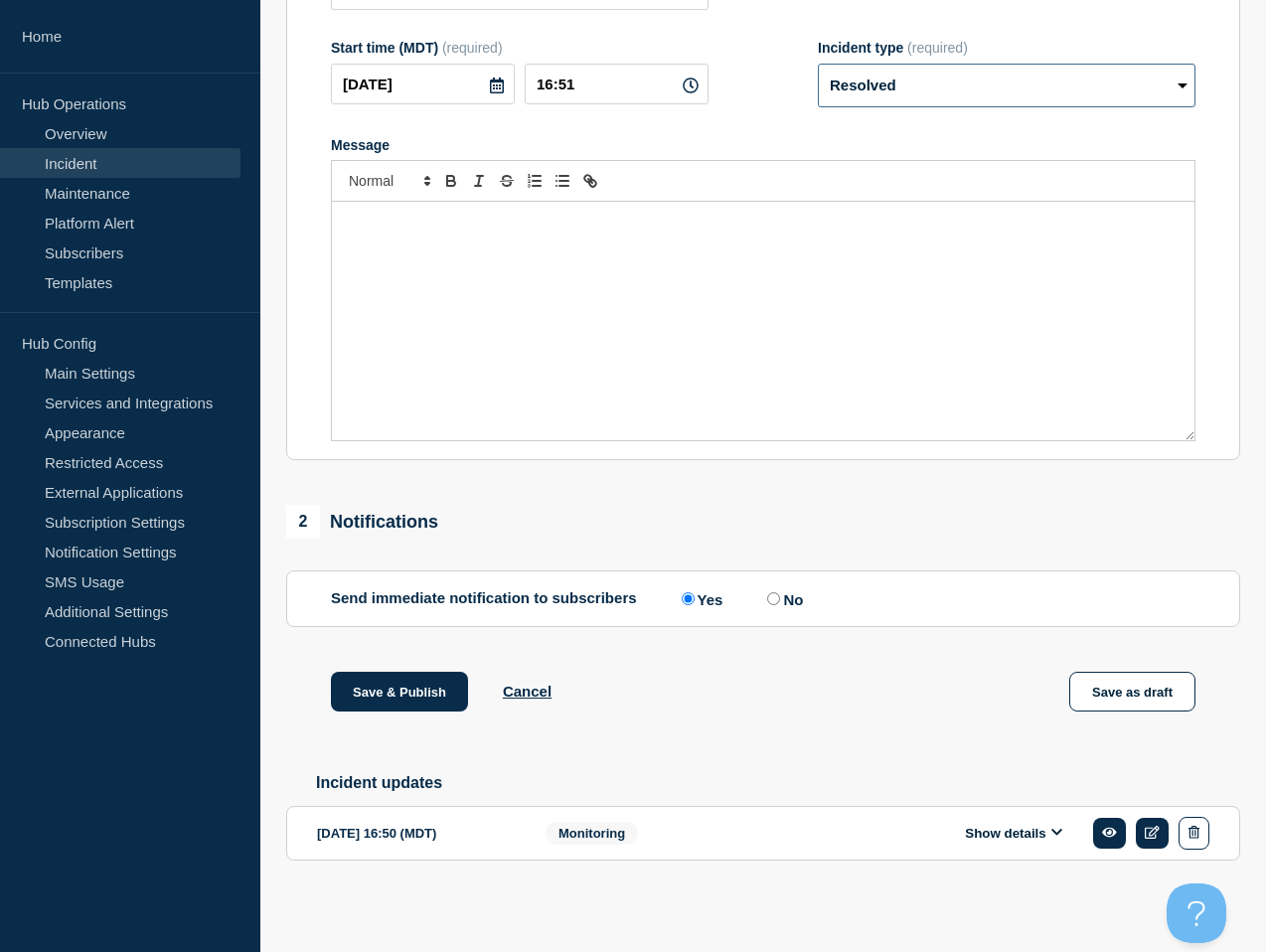 scroll, scrollTop: 336, scrollLeft: 0, axis: vertical 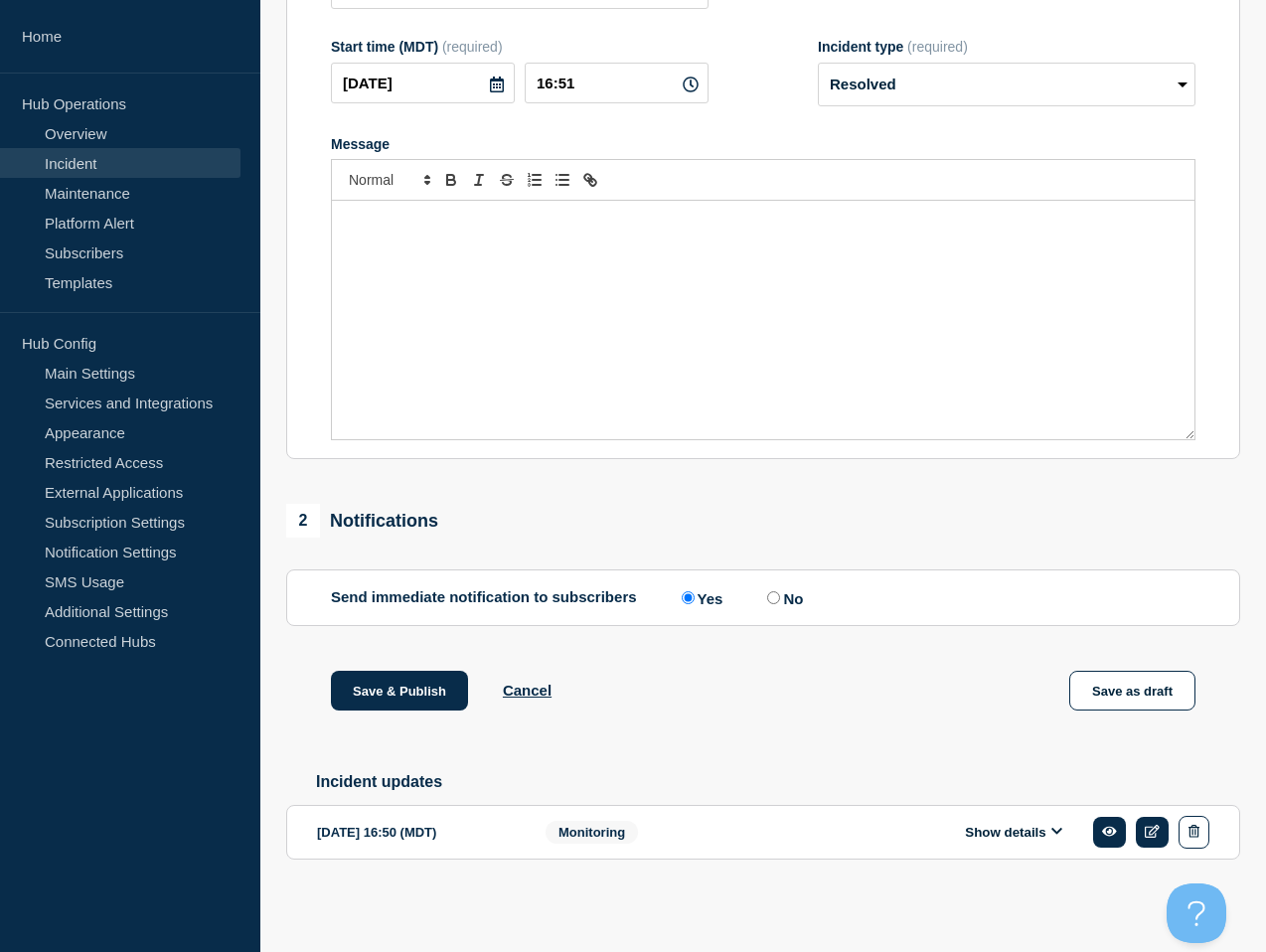 drag, startPoint x: 772, startPoint y: 579, endPoint x: 747, endPoint y: 602, distance: 33.970576 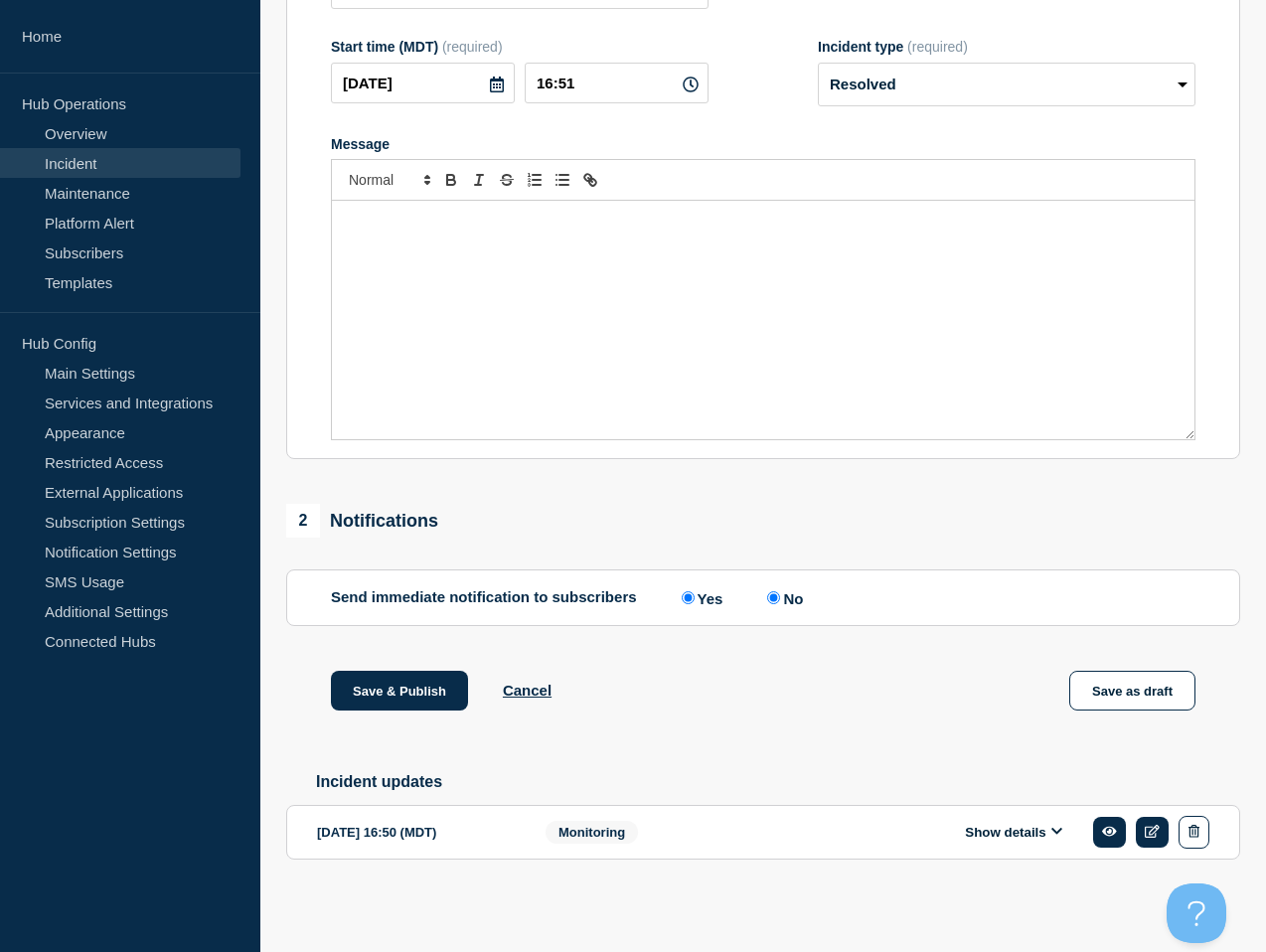 radio on "false" 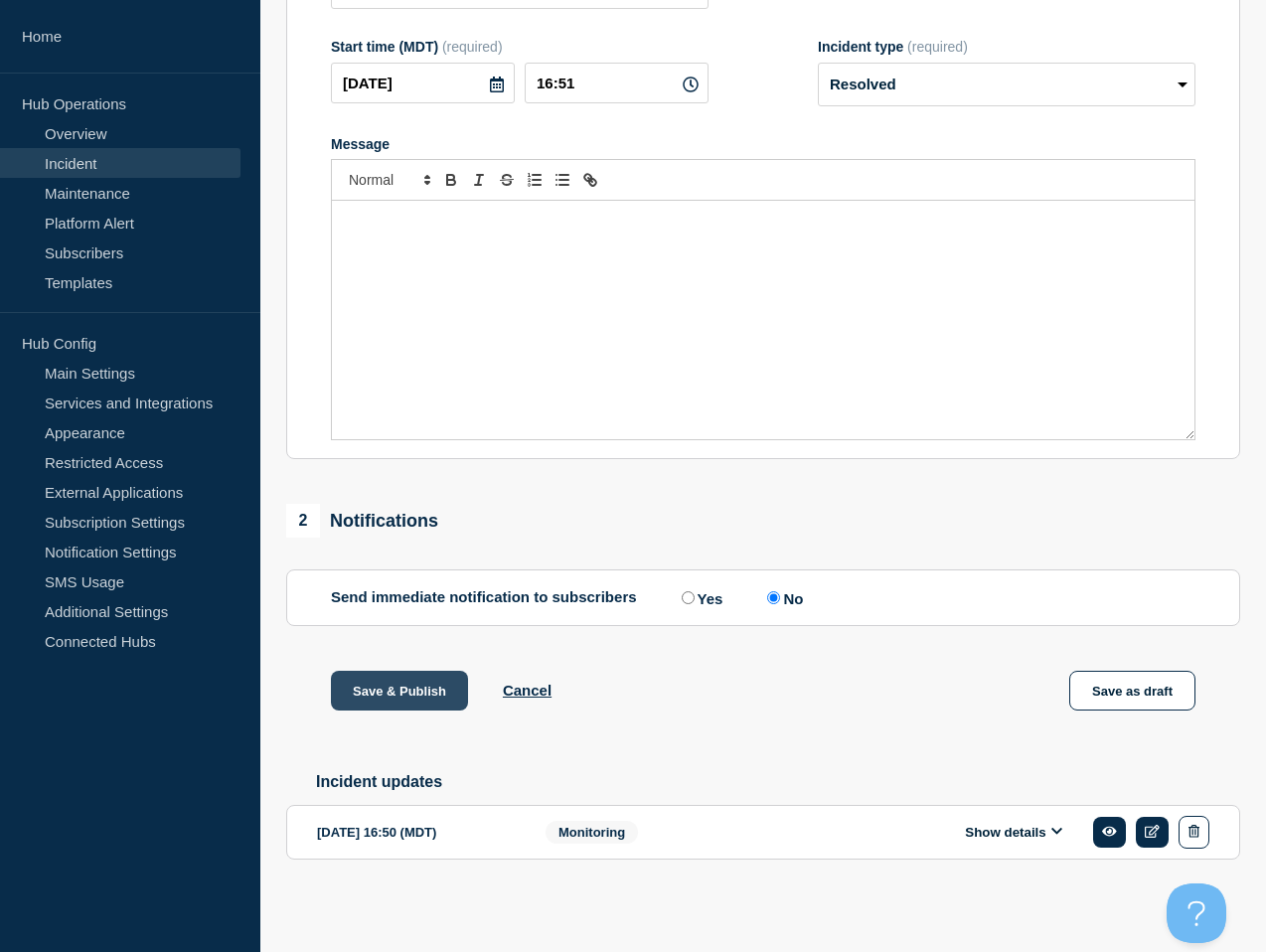 click on "Save & Publish" at bounding box center [399, 691] 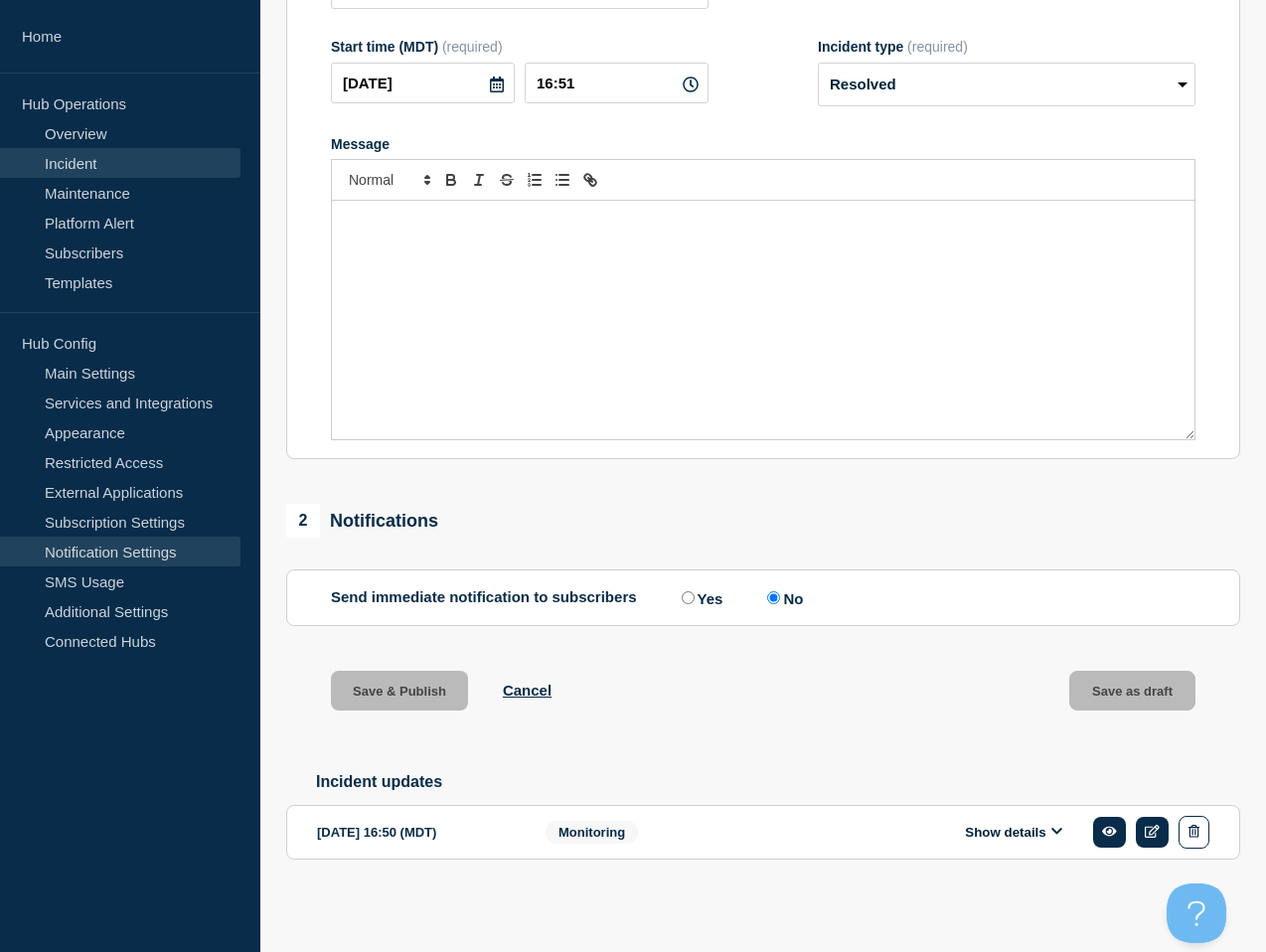 scroll, scrollTop: 0, scrollLeft: 0, axis: both 